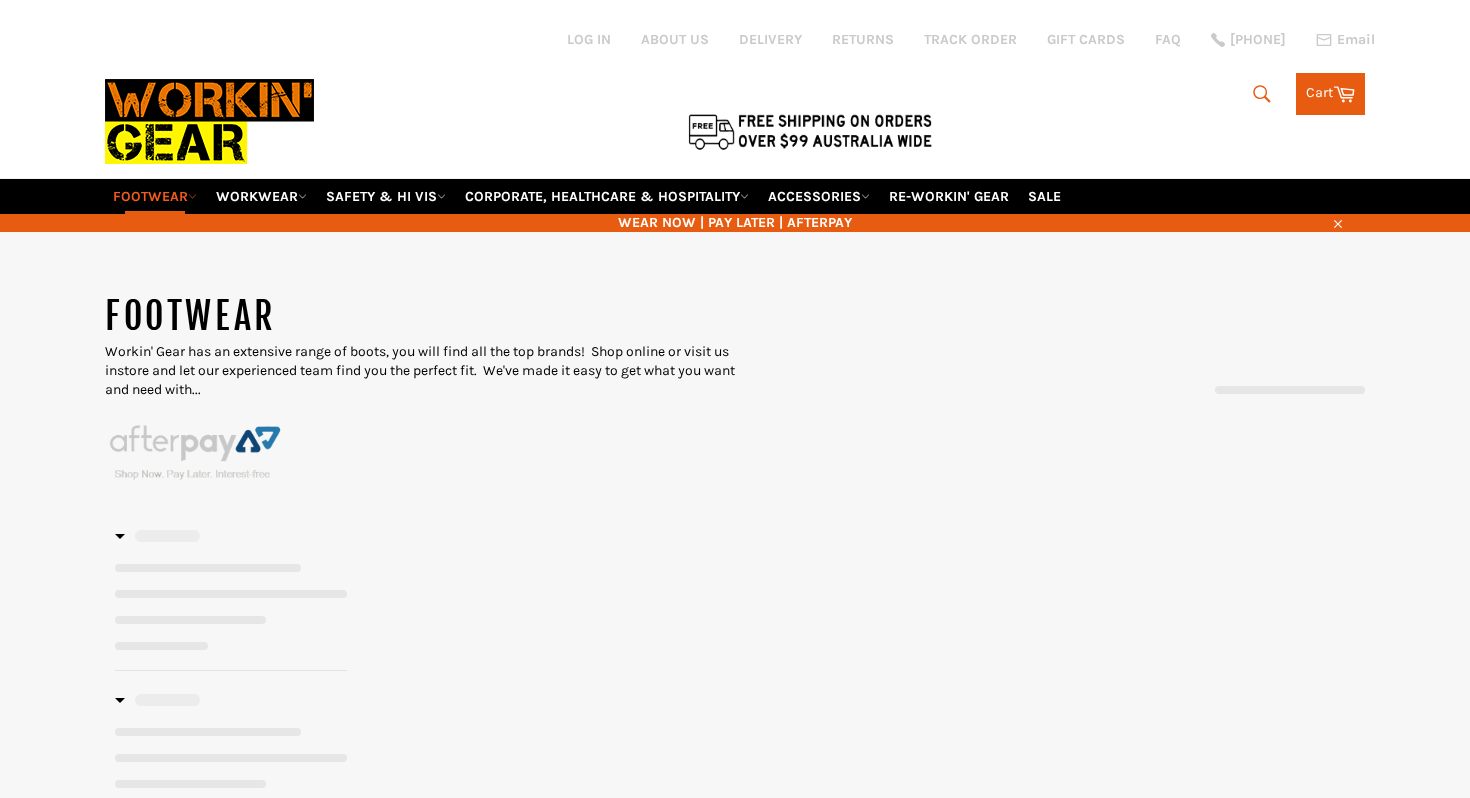 scroll, scrollTop: 0, scrollLeft: 0, axis: both 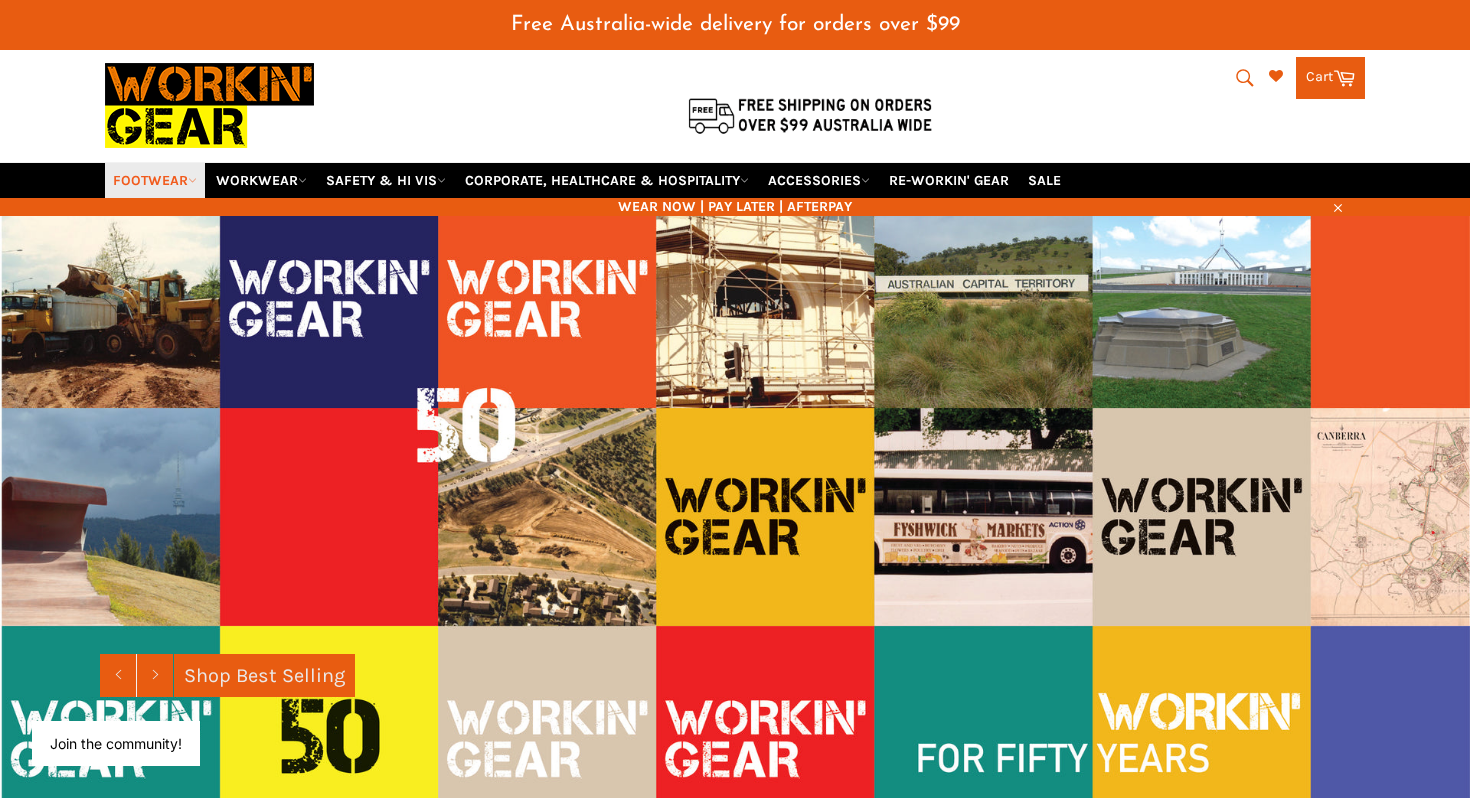 click on "FOOTWEAR" at bounding box center [155, 180] 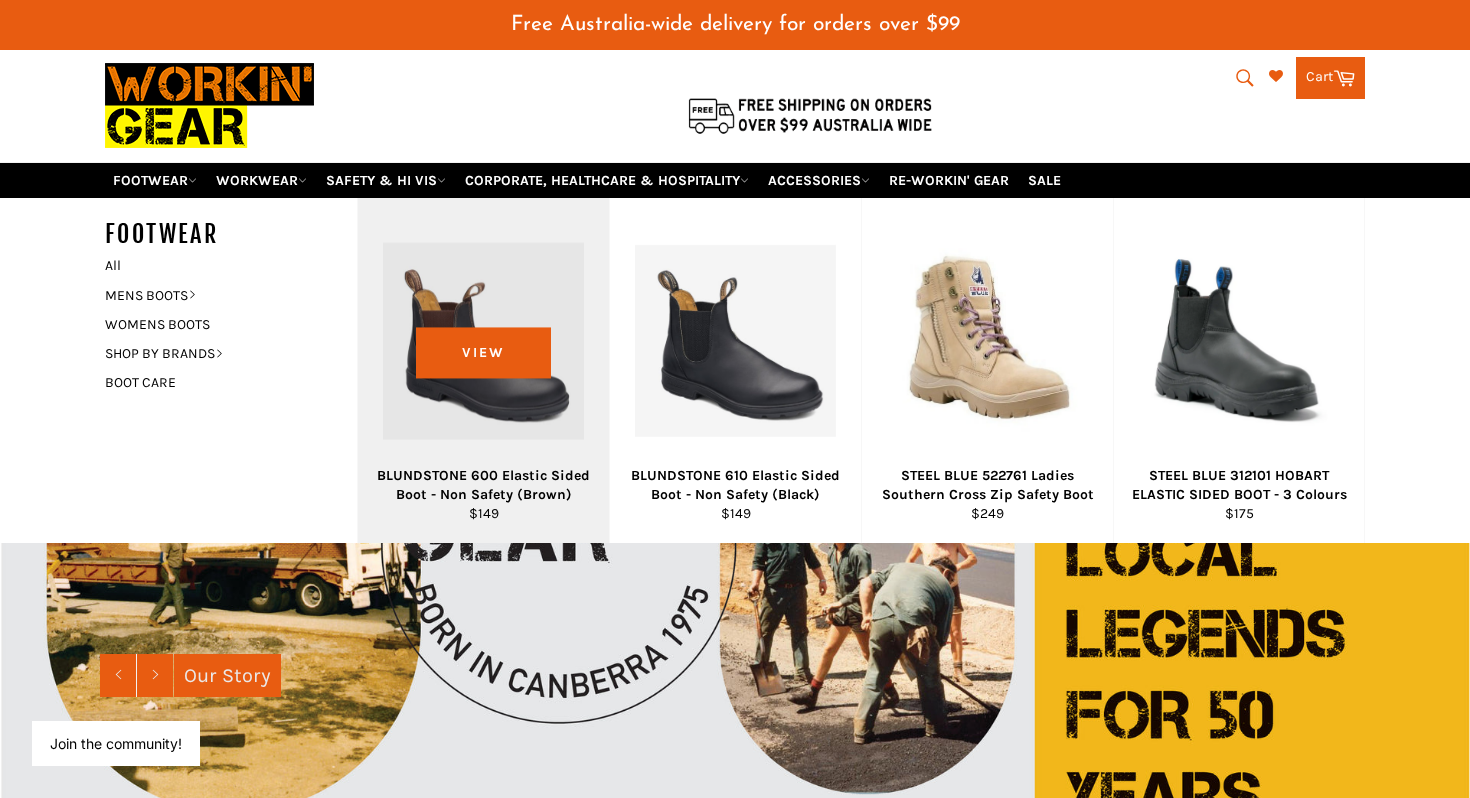 click on "BLUNDSTONE 600 Elastic Sided Boot - Non Safety (Brown)" at bounding box center [484, 485] 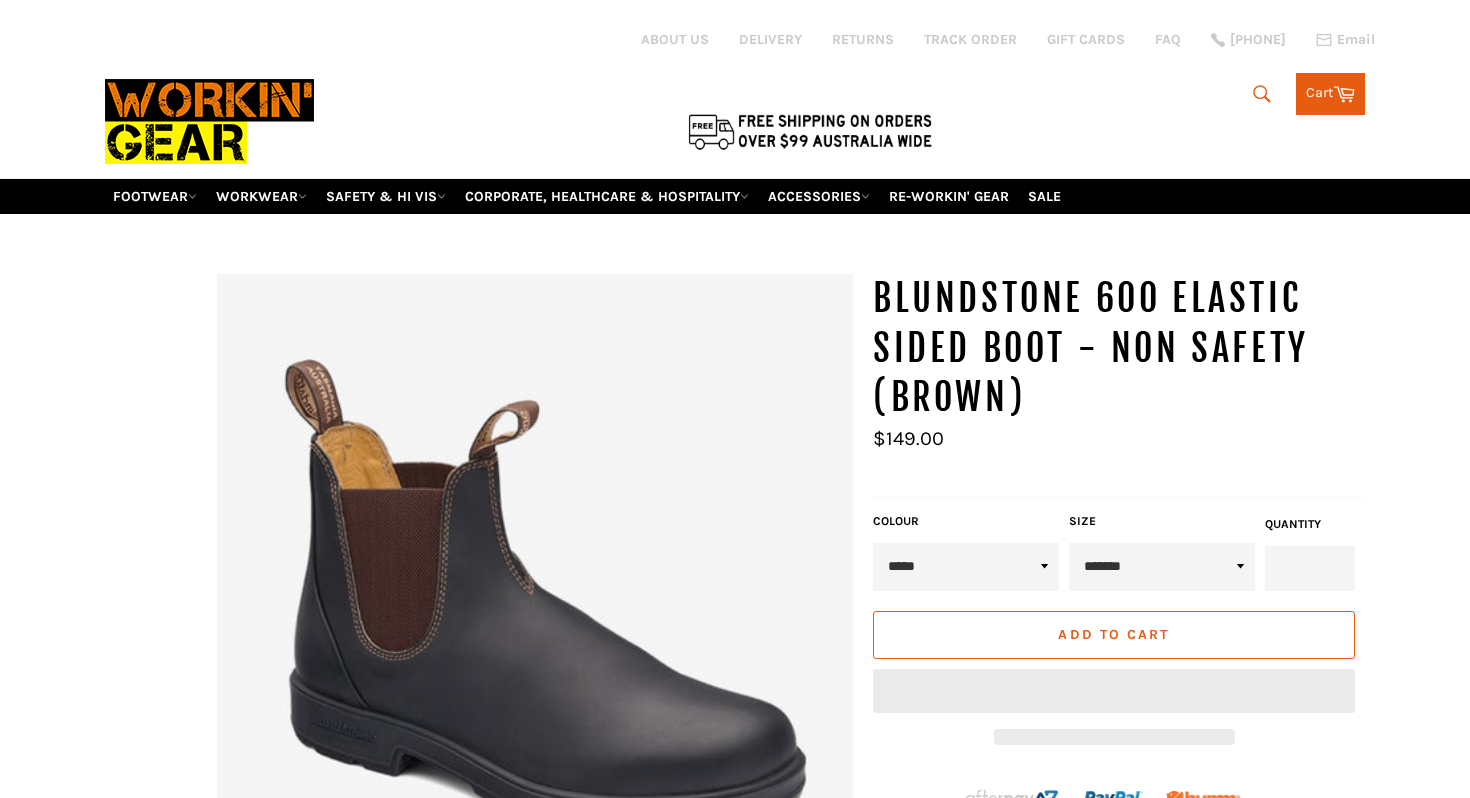 scroll, scrollTop: 0, scrollLeft: 0, axis: both 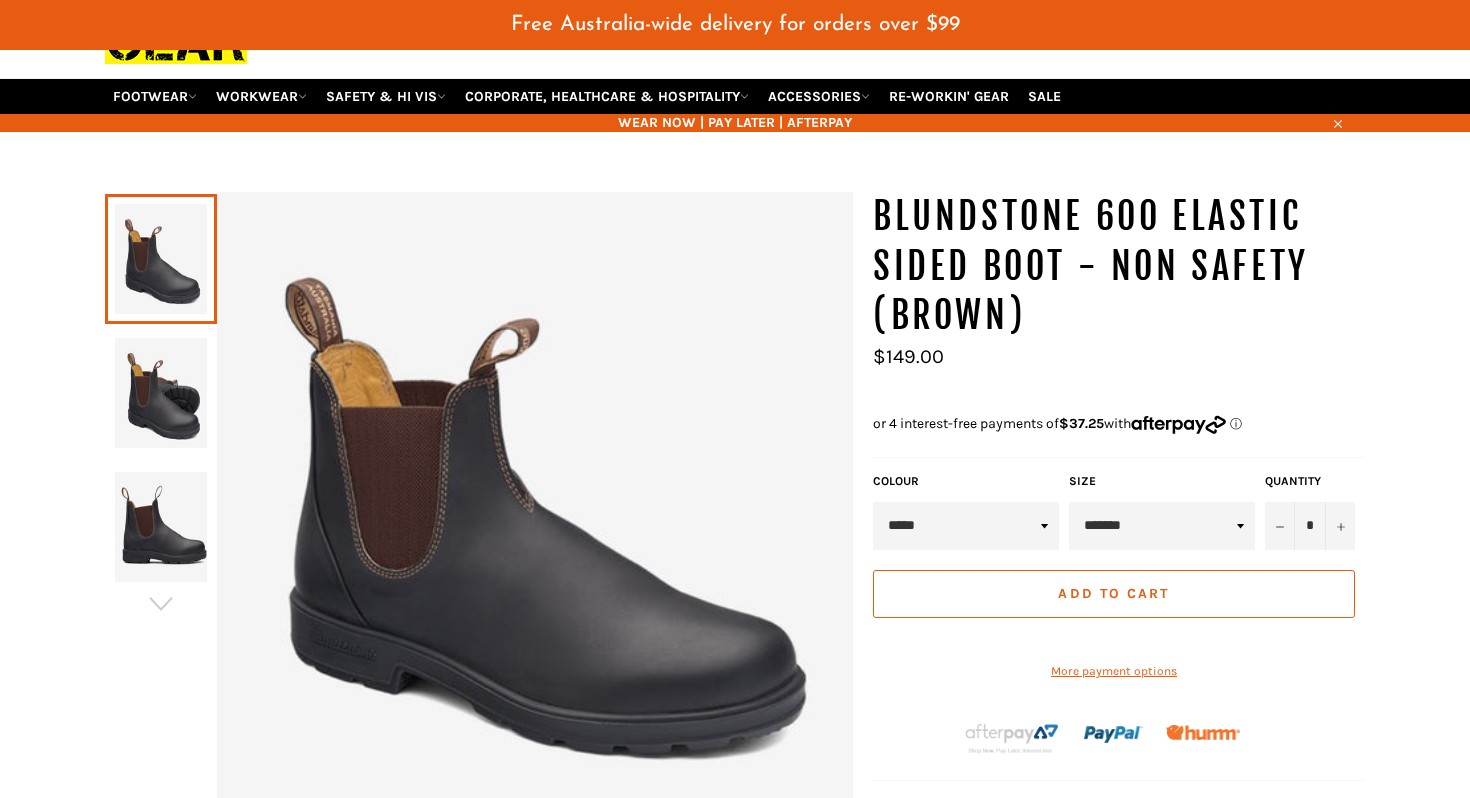 click on "**********" at bounding box center [1162, 526] 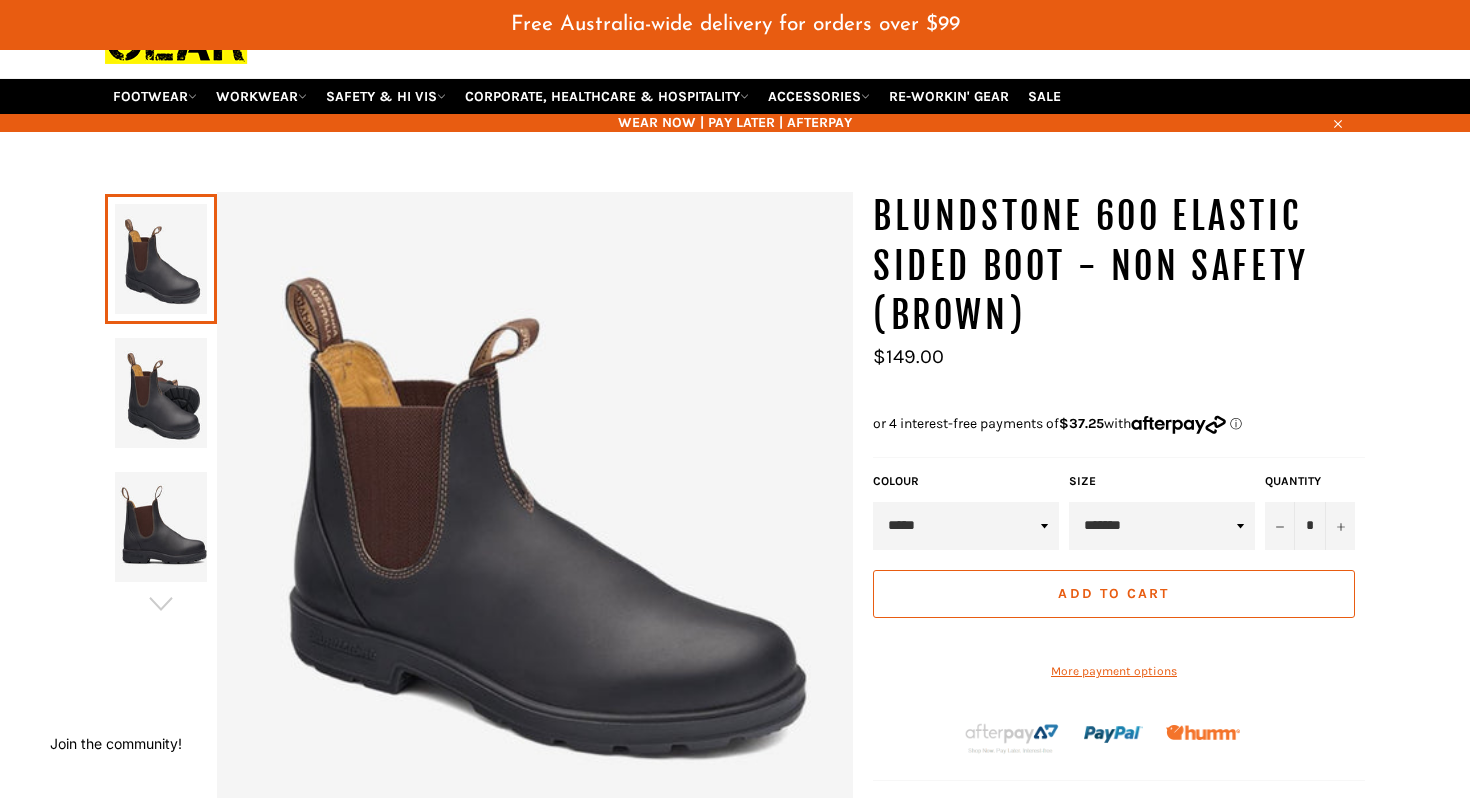 select on "*******" 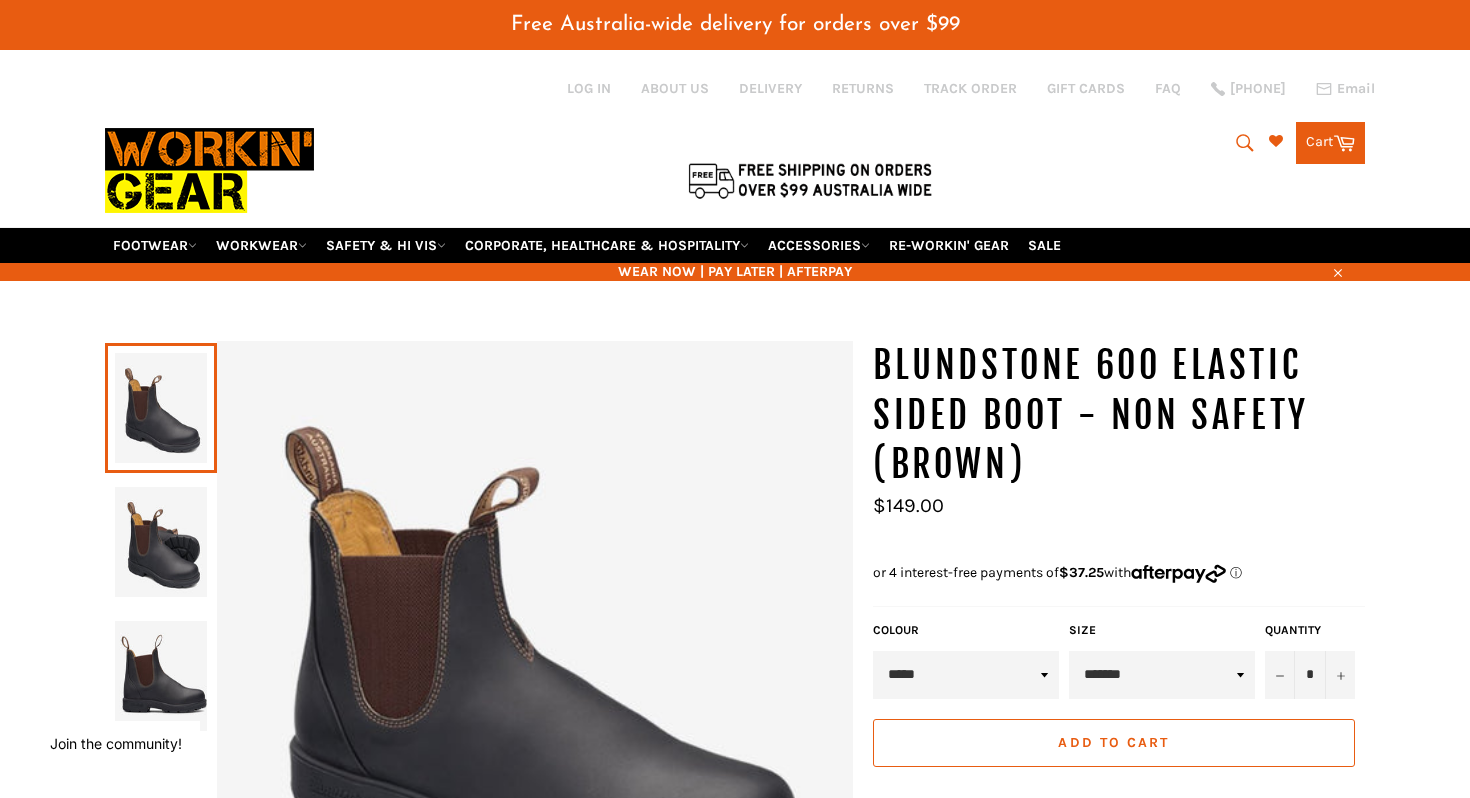 scroll, scrollTop: 8, scrollLeft: 0, axis: vertical 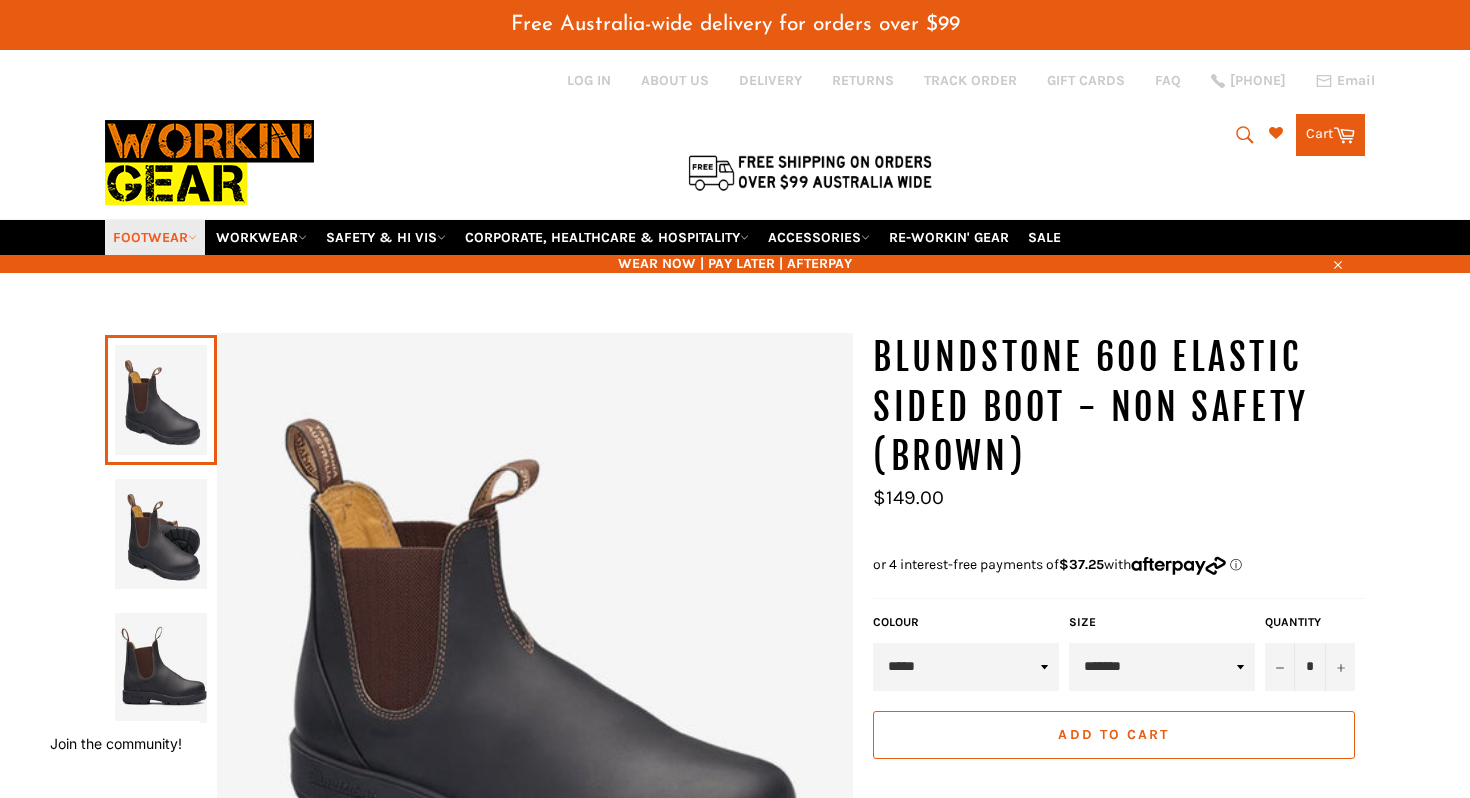 click on "FOOTWEAR" at bounding box center (155, 237) 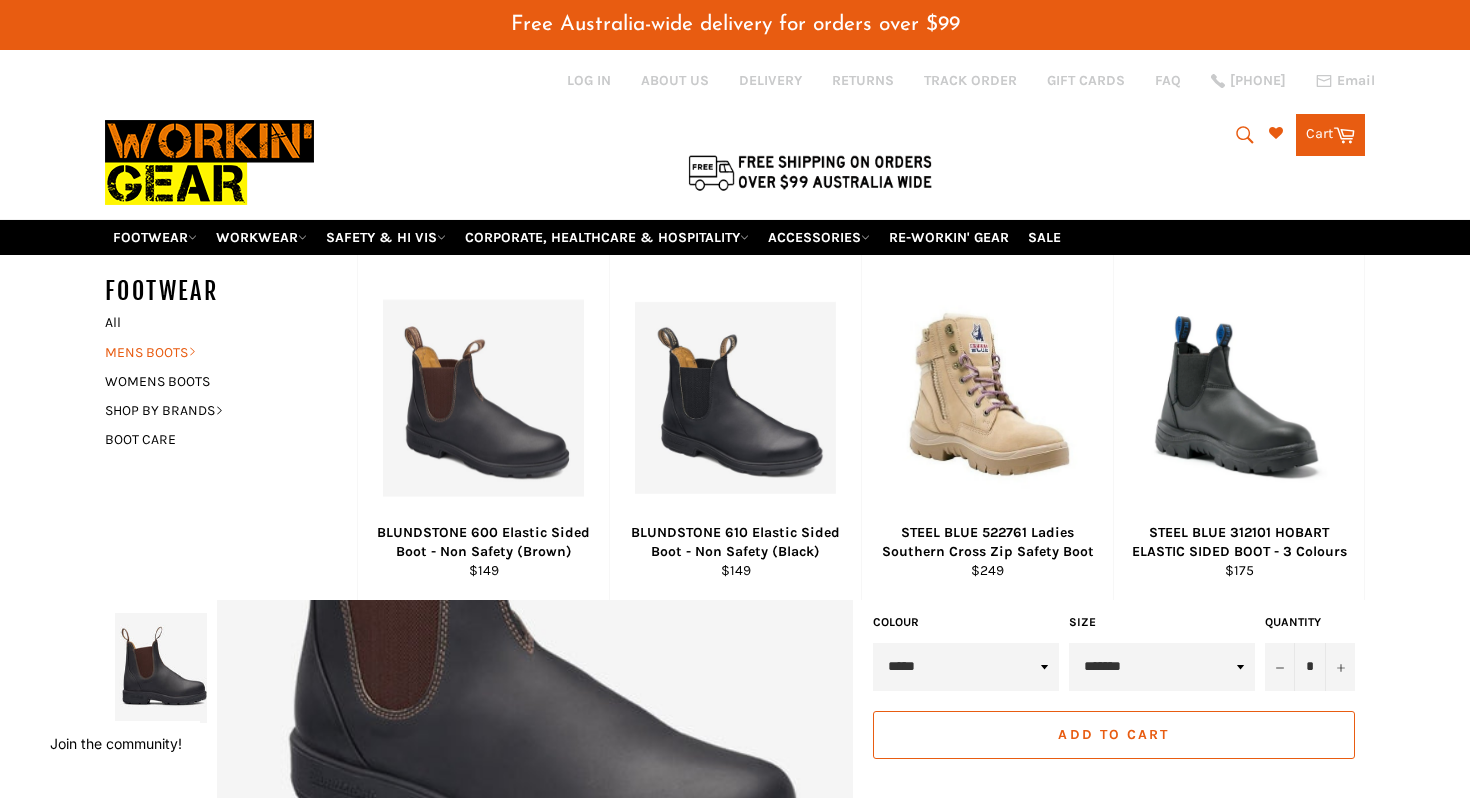 click on "MENS BOOTS" at bounding box center (216, 352) 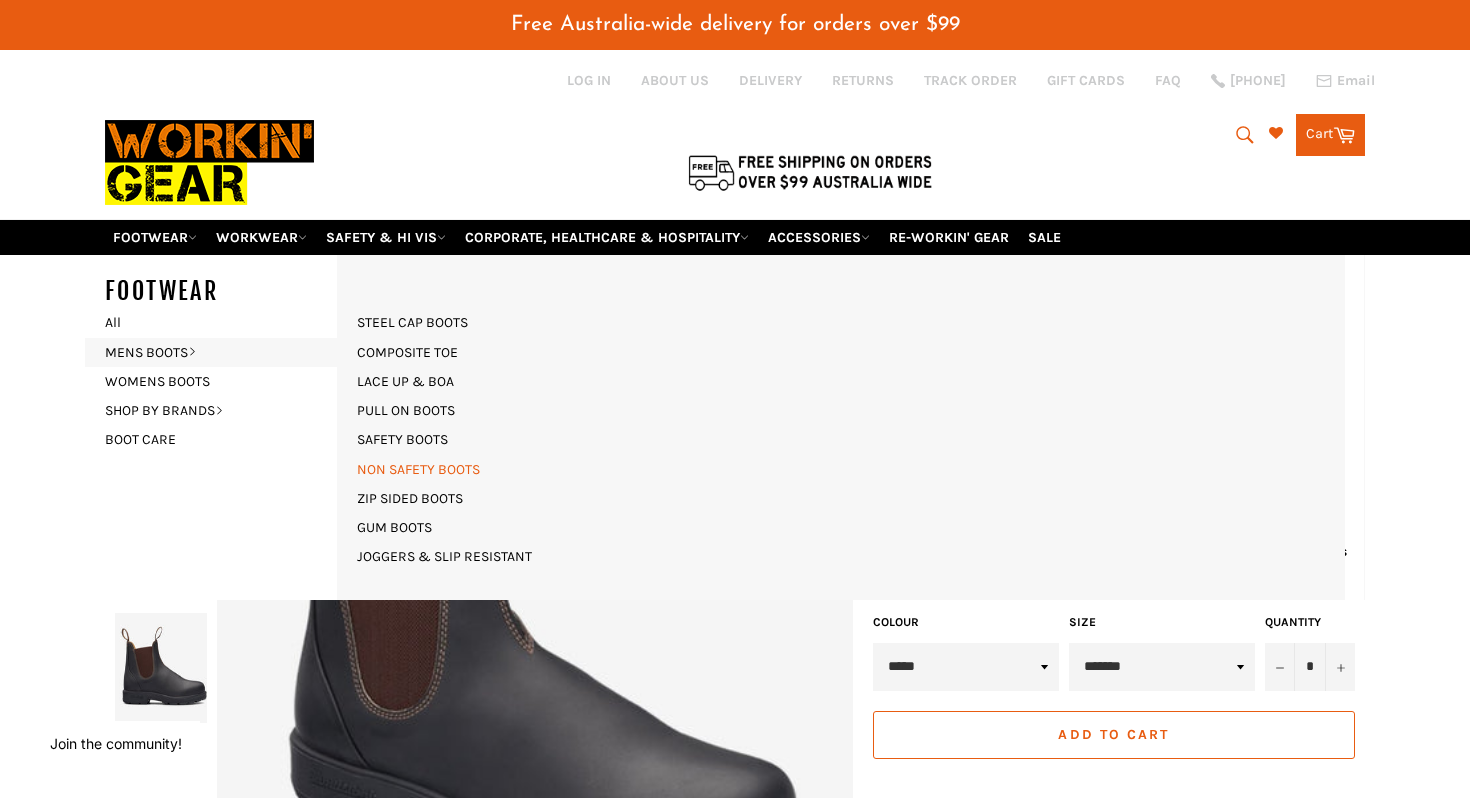 click on "NON SAFETY BOOTS" at bounding box center [418, 469] 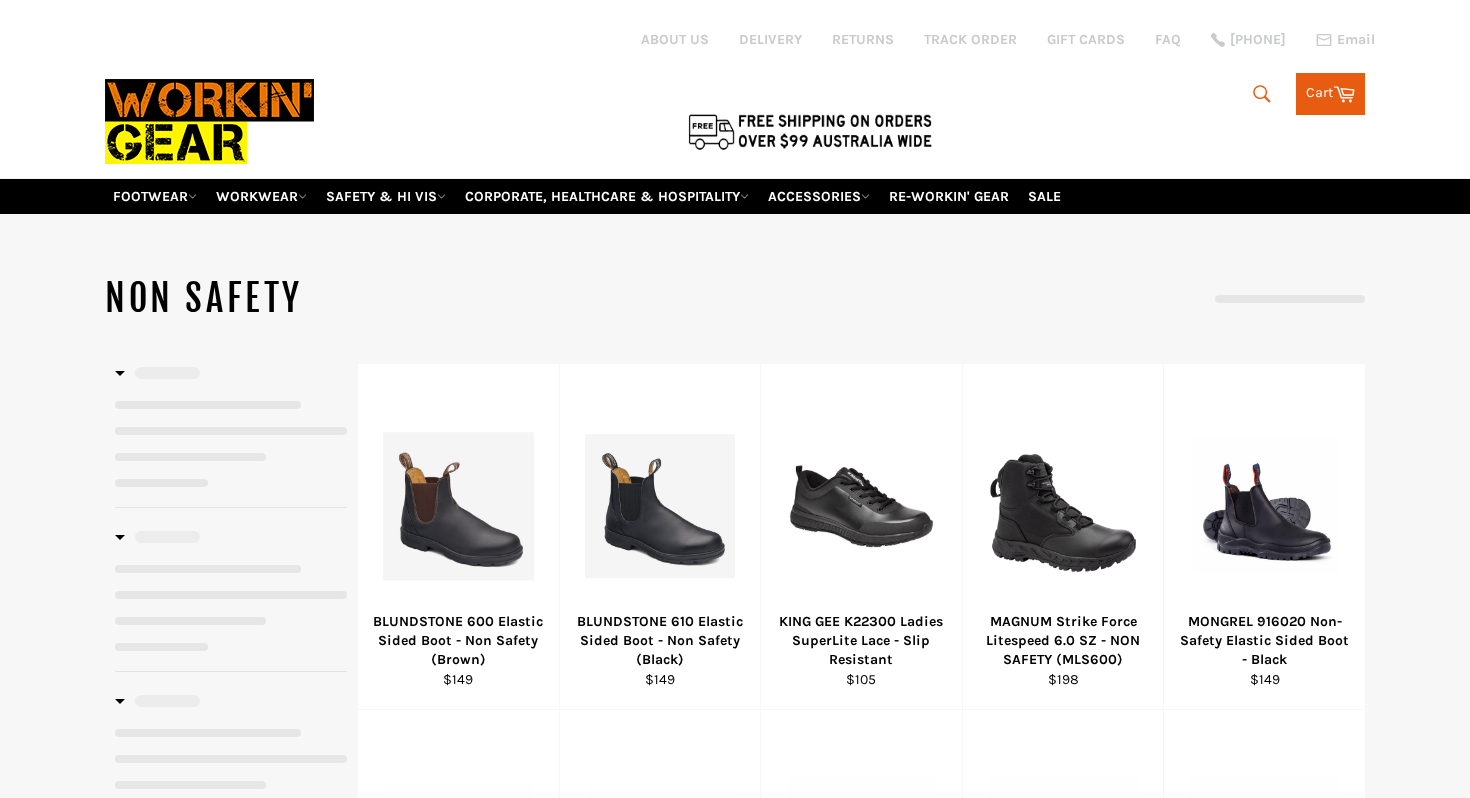 scroll, scrollTop: 0, scrollLeft: 0, axis: both 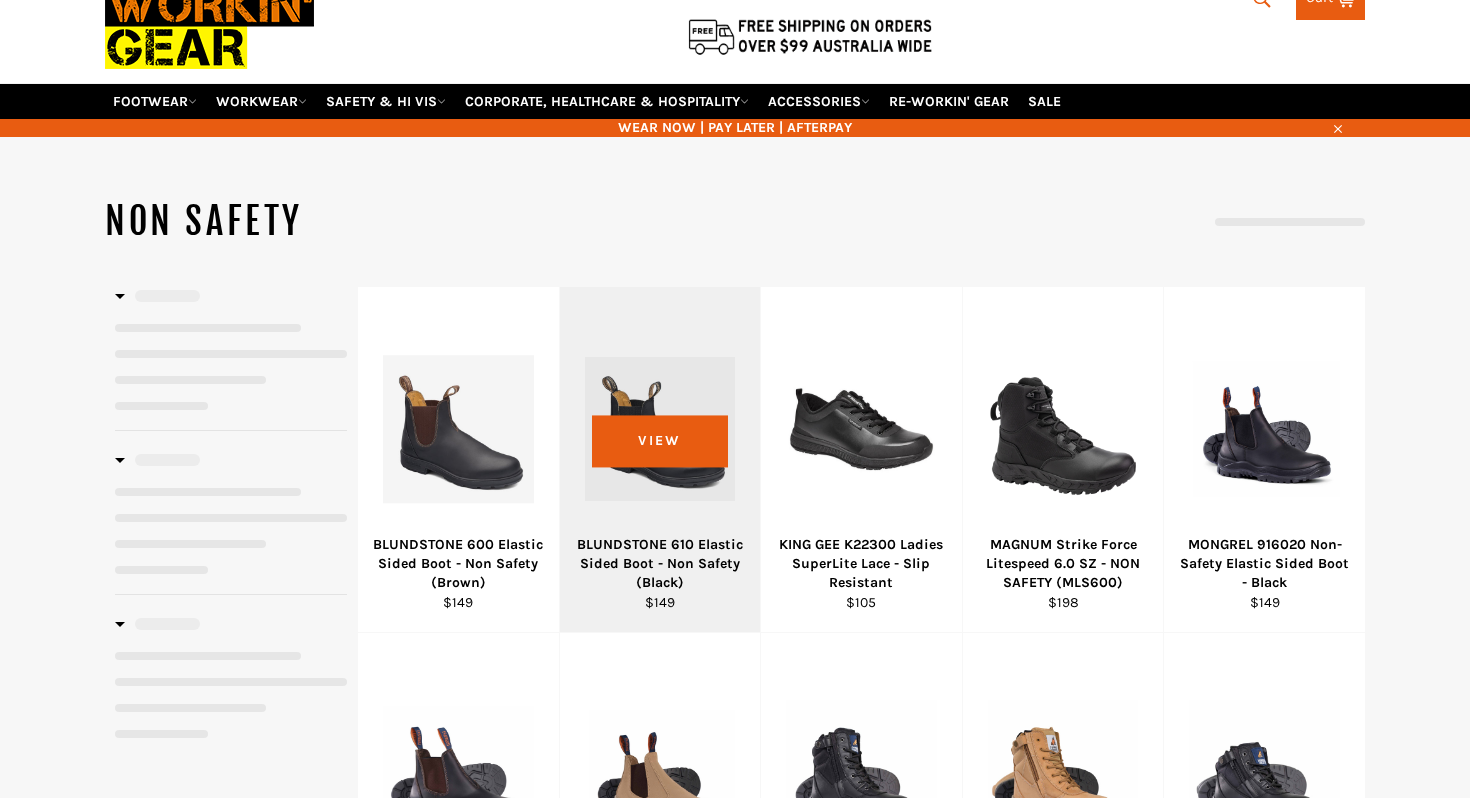 select on "**********" 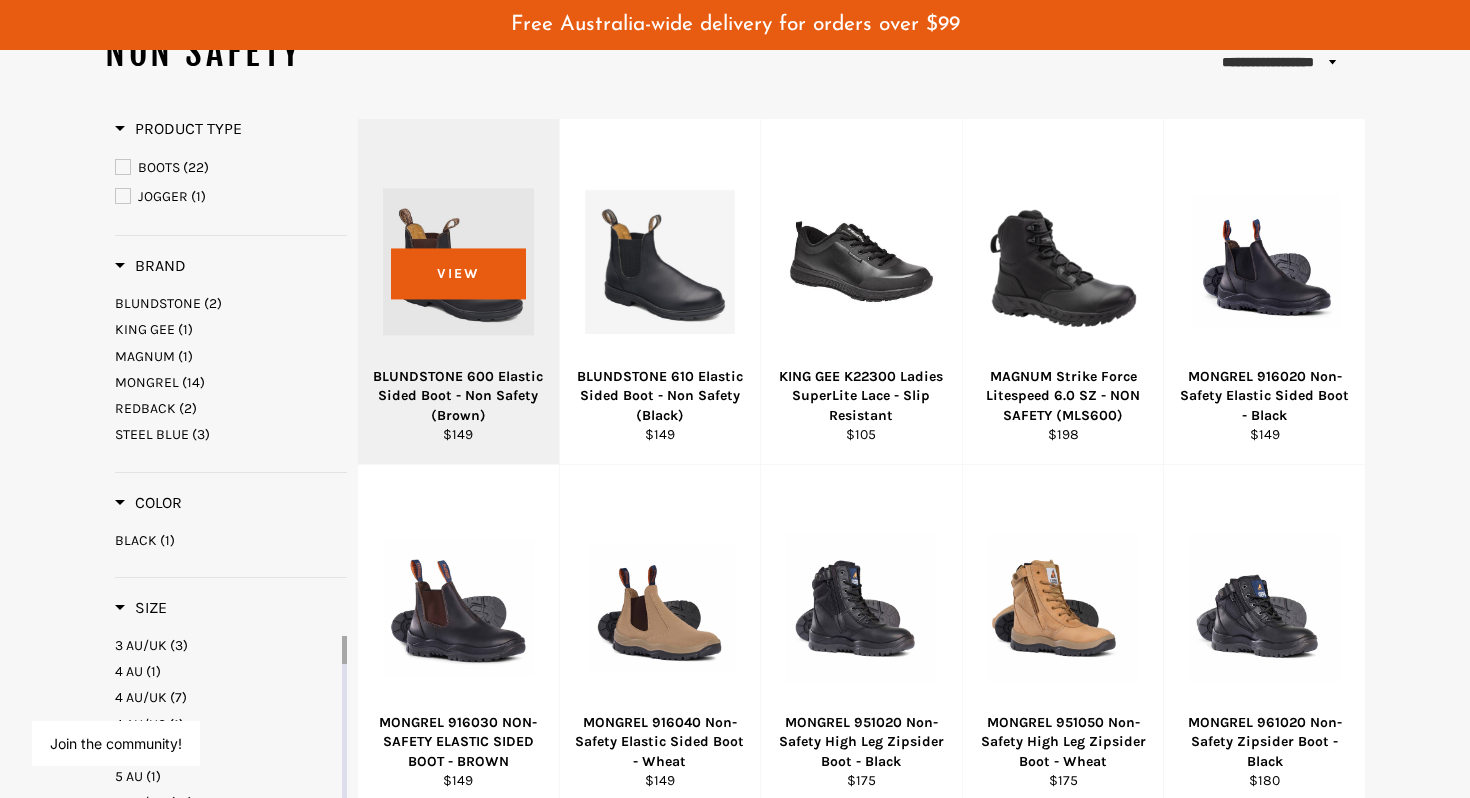 scroll, scrollTop: 0, scrollLeft: 0, axis: both 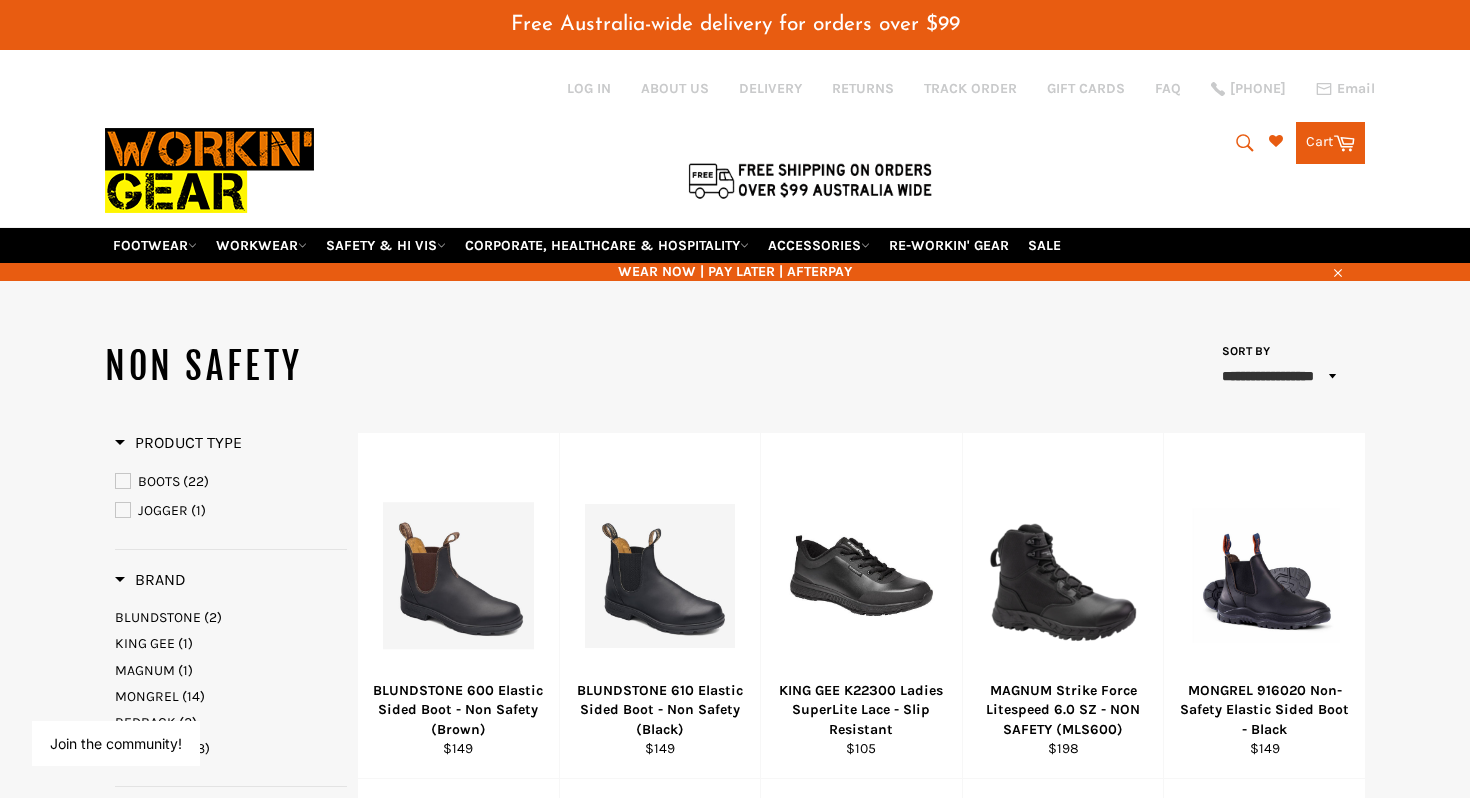 click 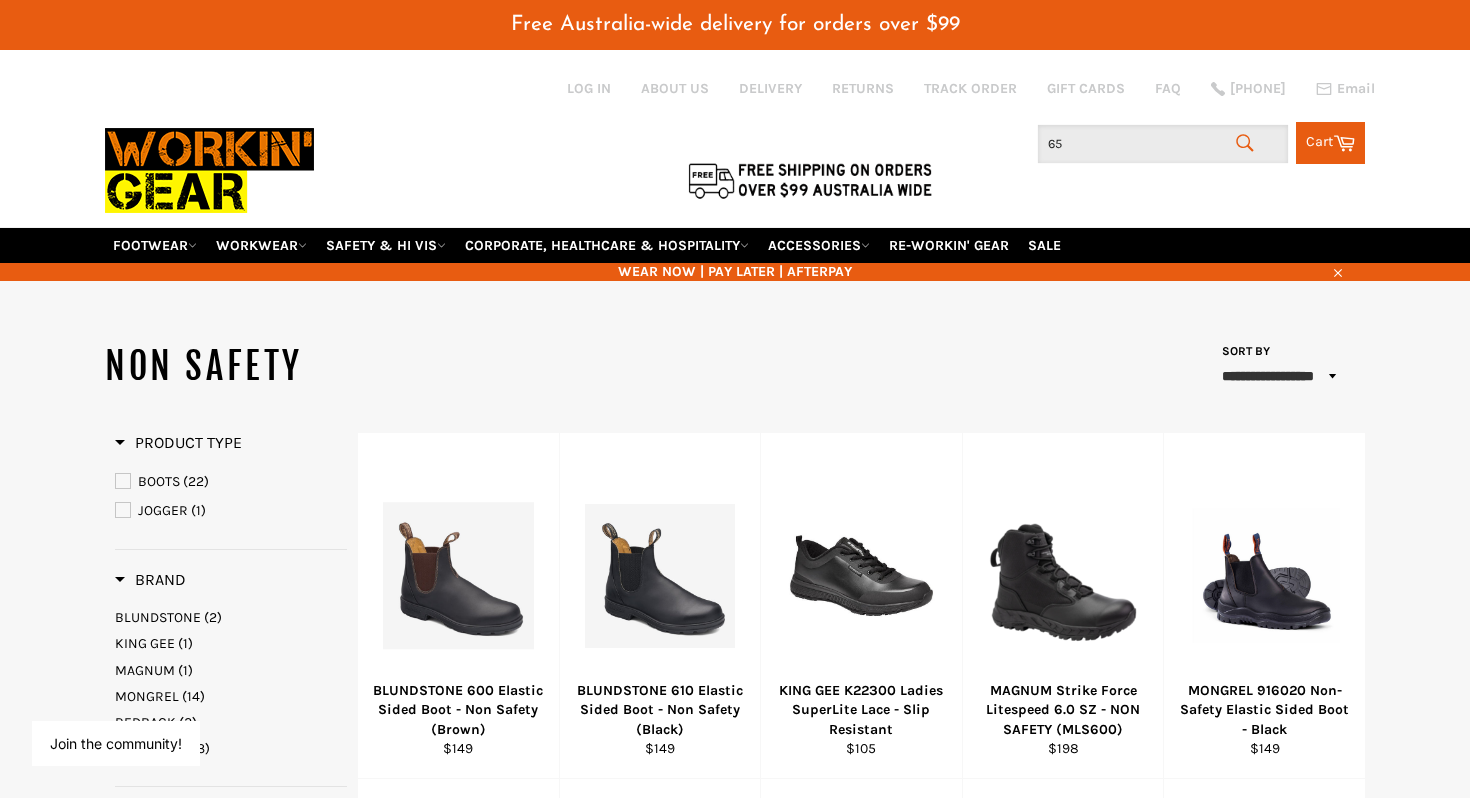 type on "650" 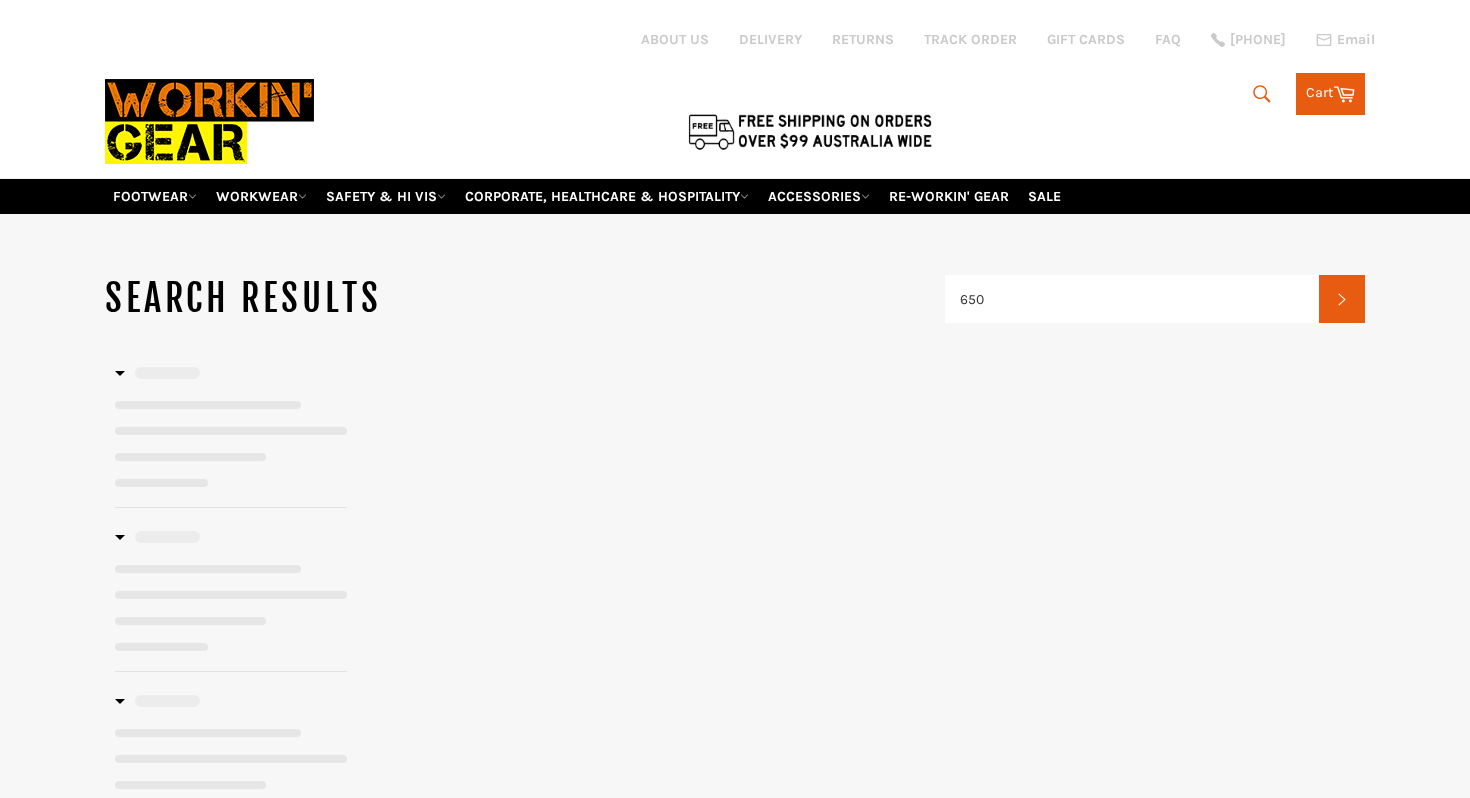 scroll, scrollTop: 0, scrollLeft: 0, axis: both 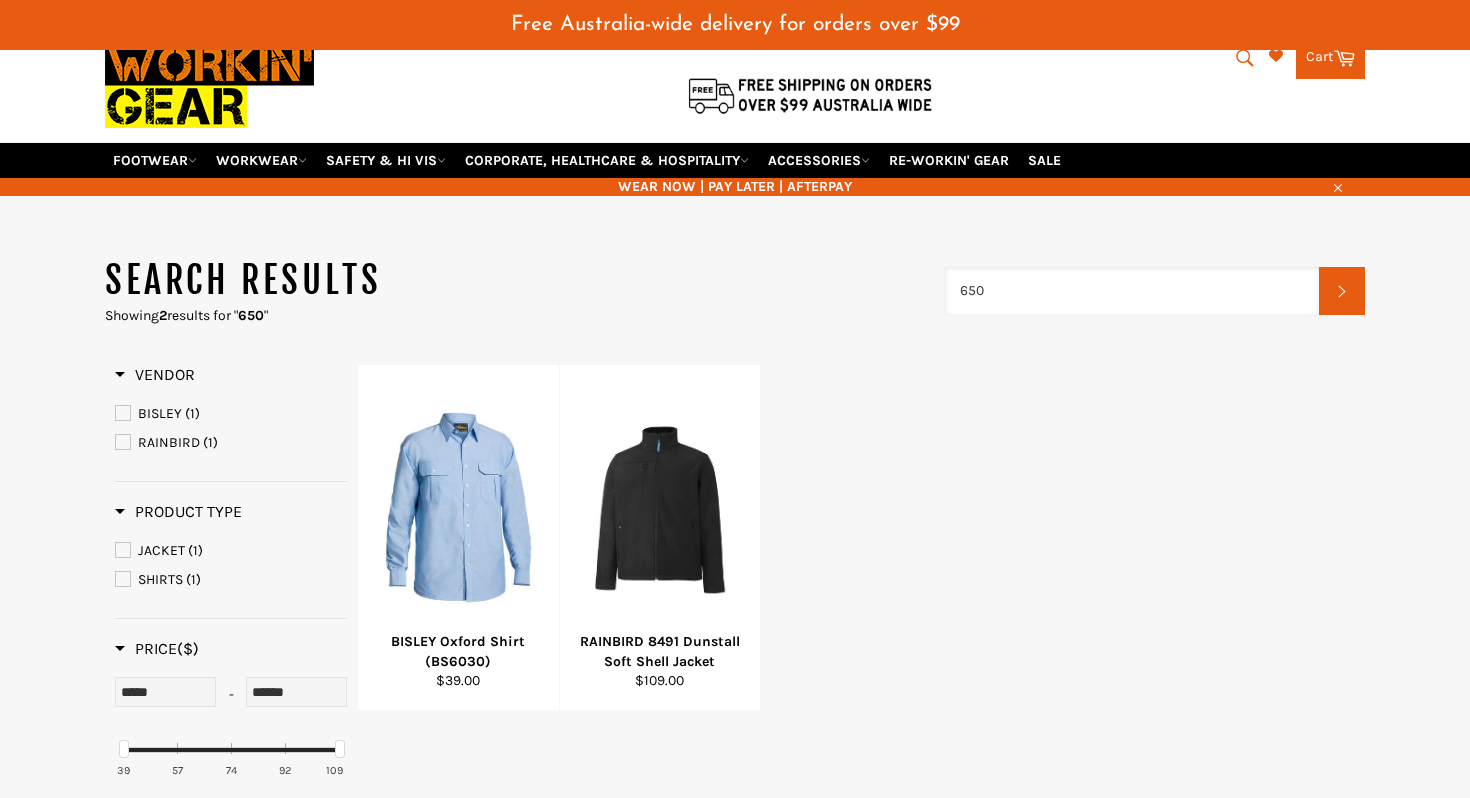 click on "650" at bounding box center [1132, 291] 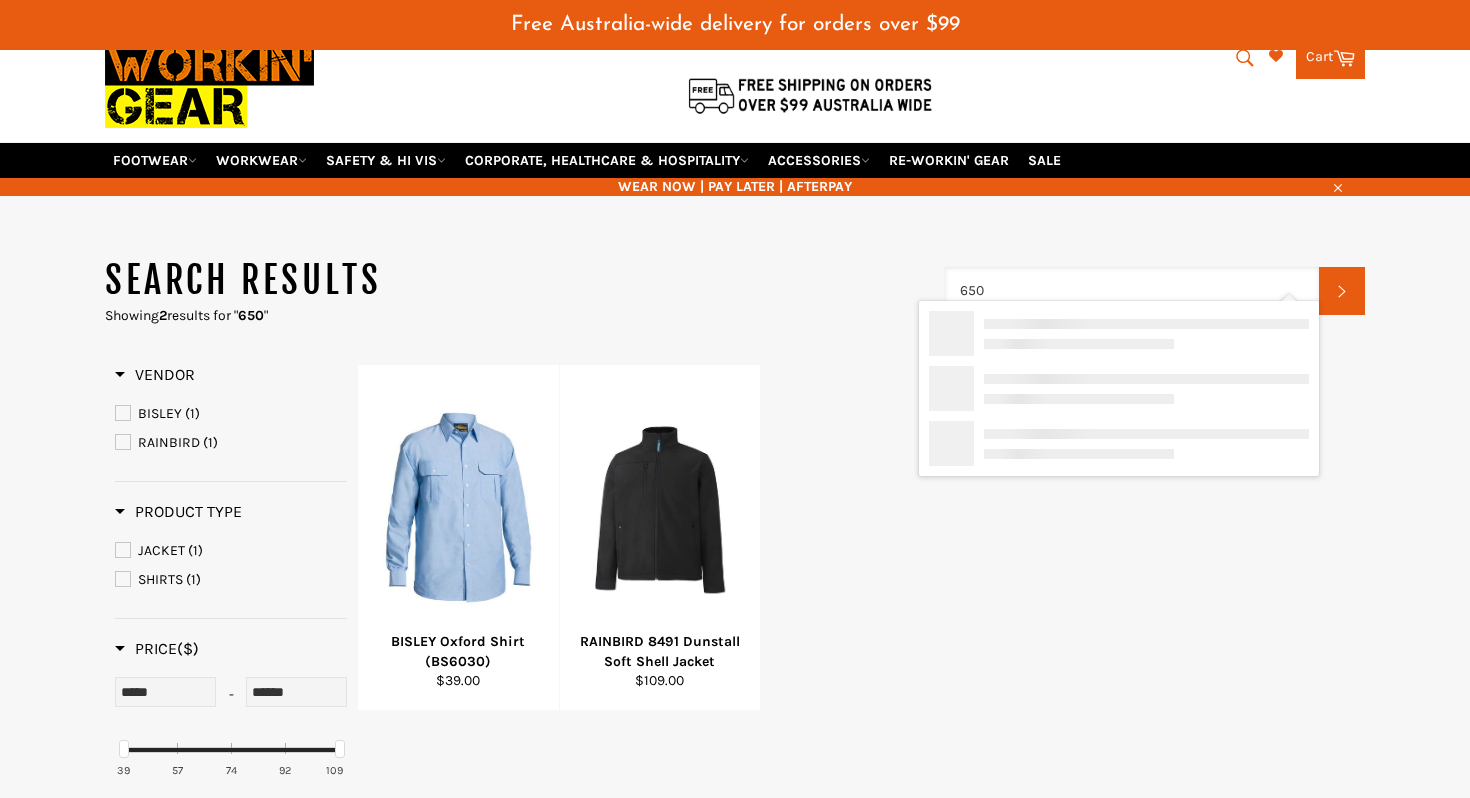 click on "650" at bounding box center (1132, 291) 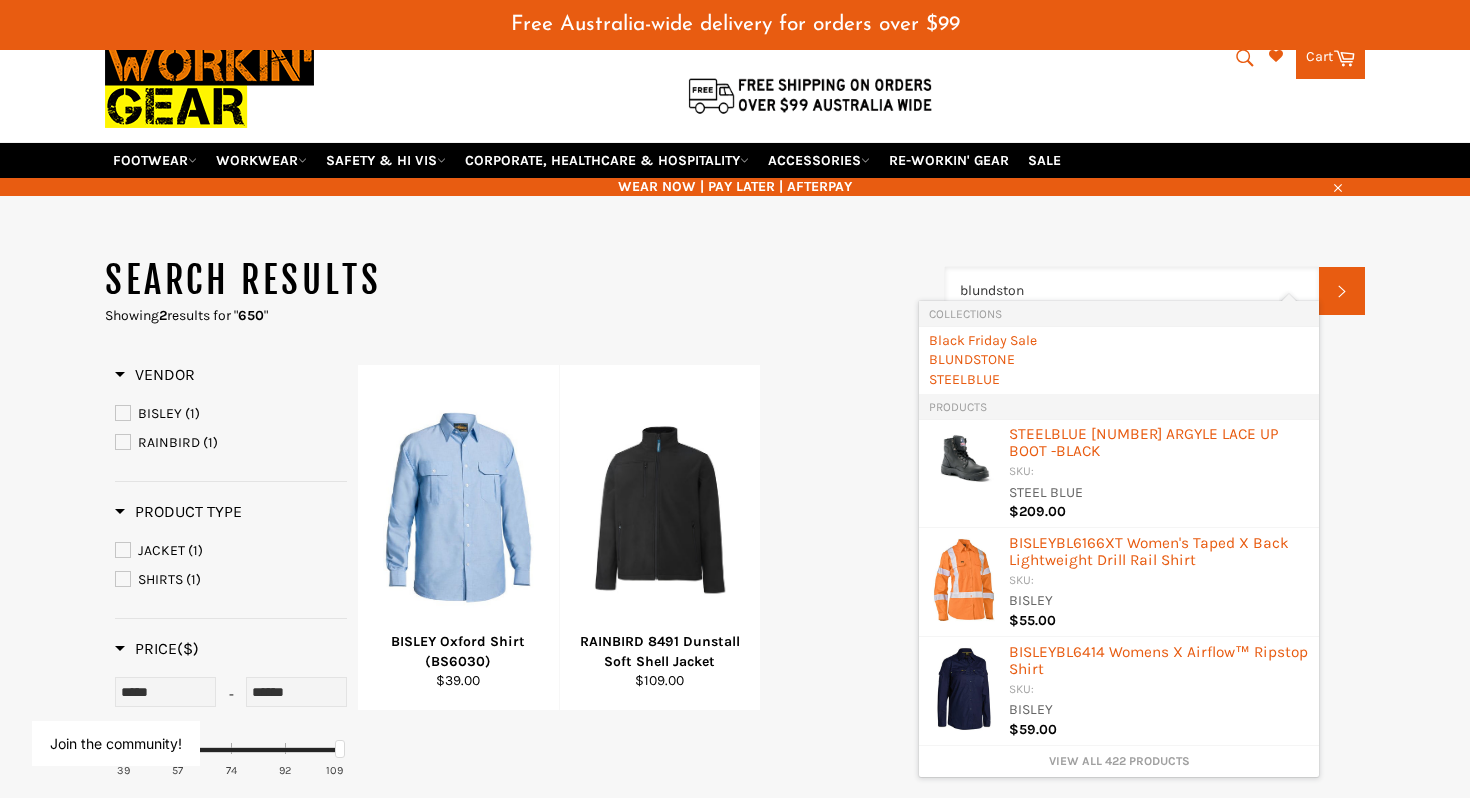 type on "blundstone" 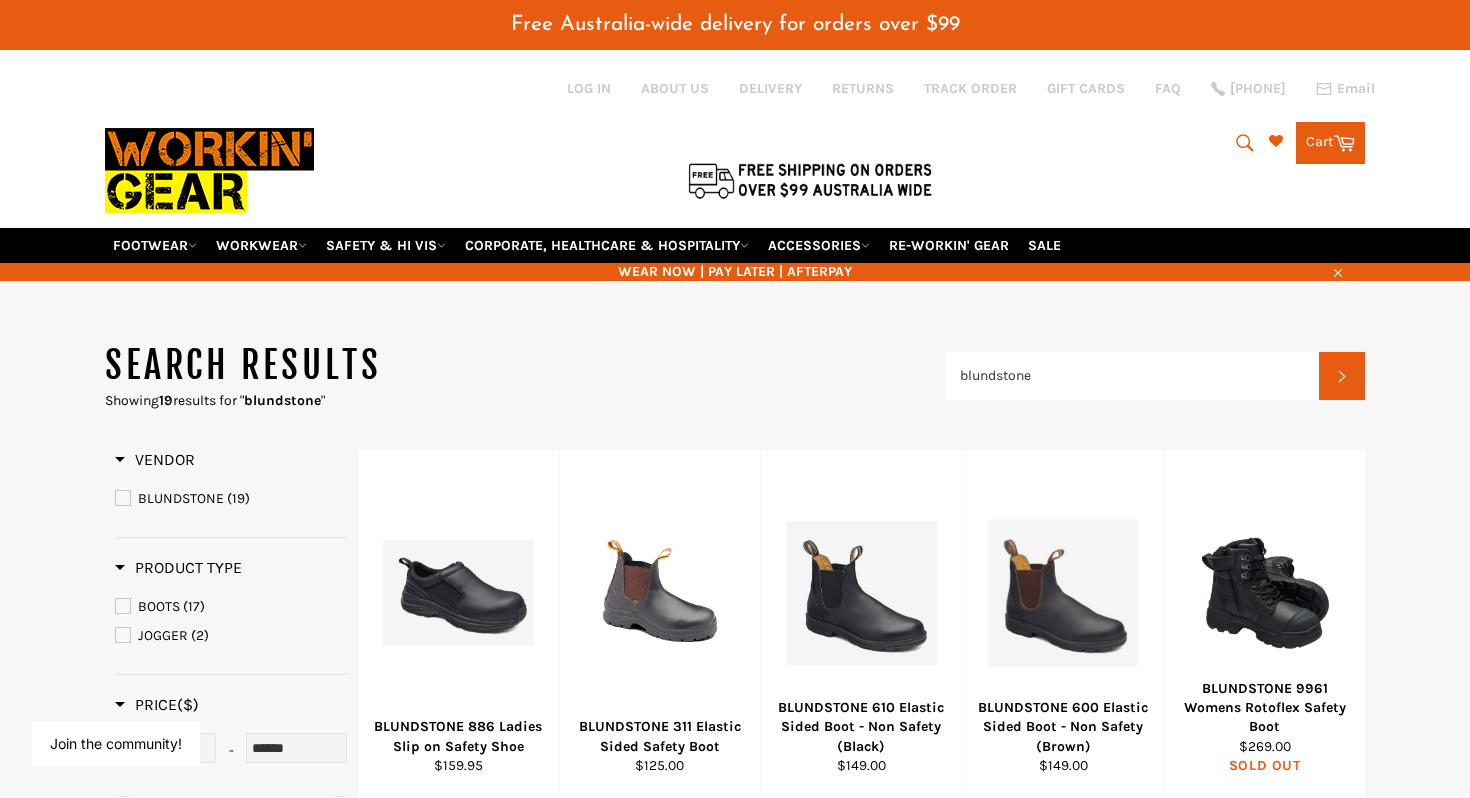 scroll, scrollTop: 0, scrollLeft: 0, axis: both 